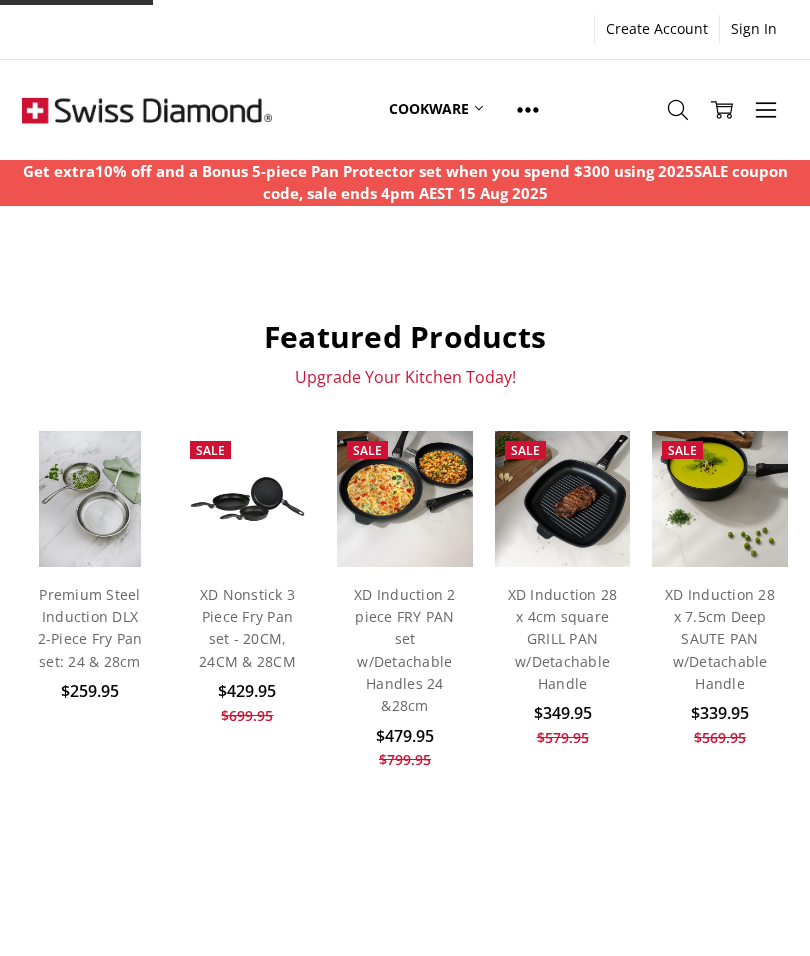 scroll, scrollTop: 0, scrollLeft: 0, axis: both 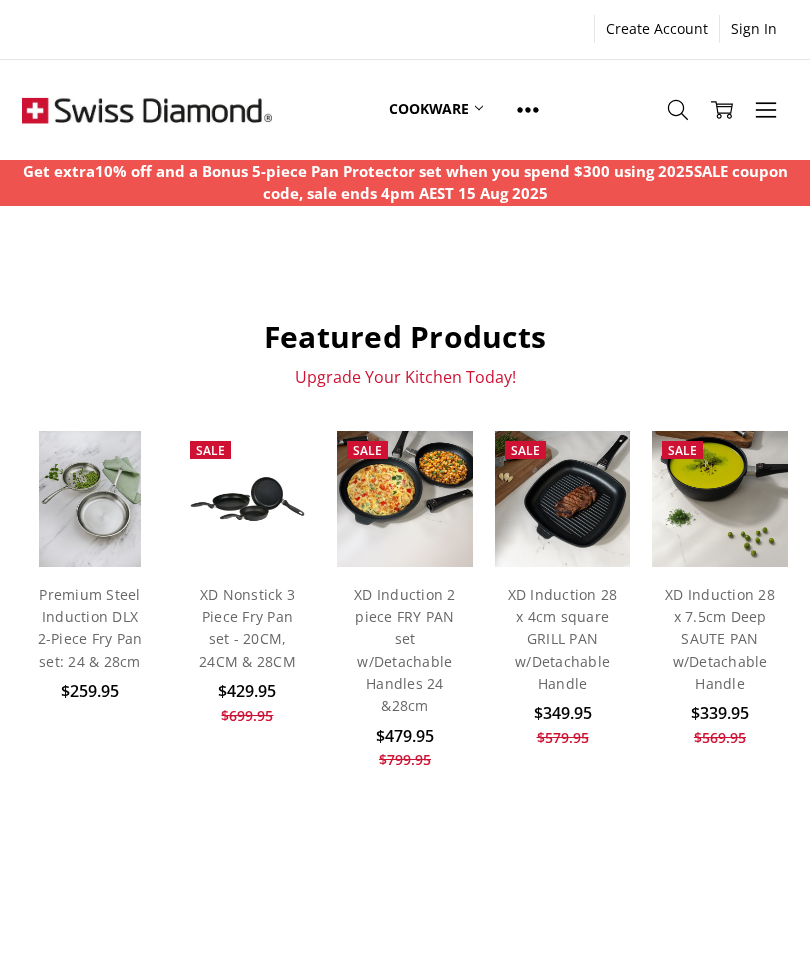 click 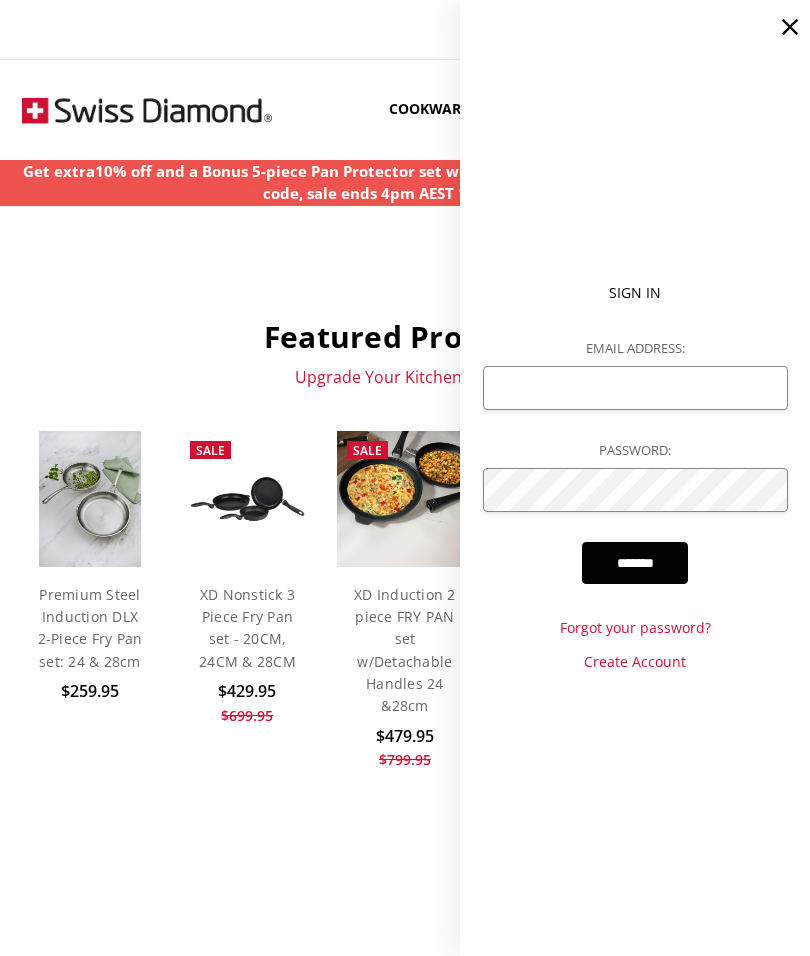 click on "Featured Products
Upgrade Your Kitchen Today!
Add to Cart
Quick view
Add to My Wish List
Premium Steel Induction DLX 2-Piece Fry Pan set: 24 & 28cm
$259.95" at bounding box center (405, 911) 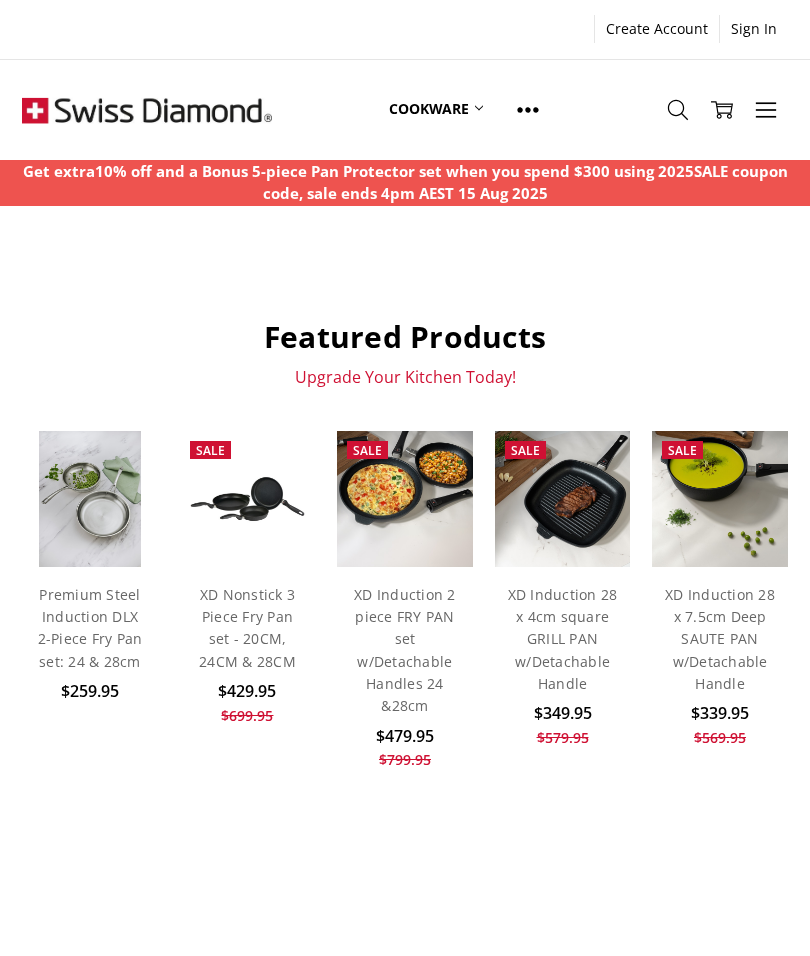 click 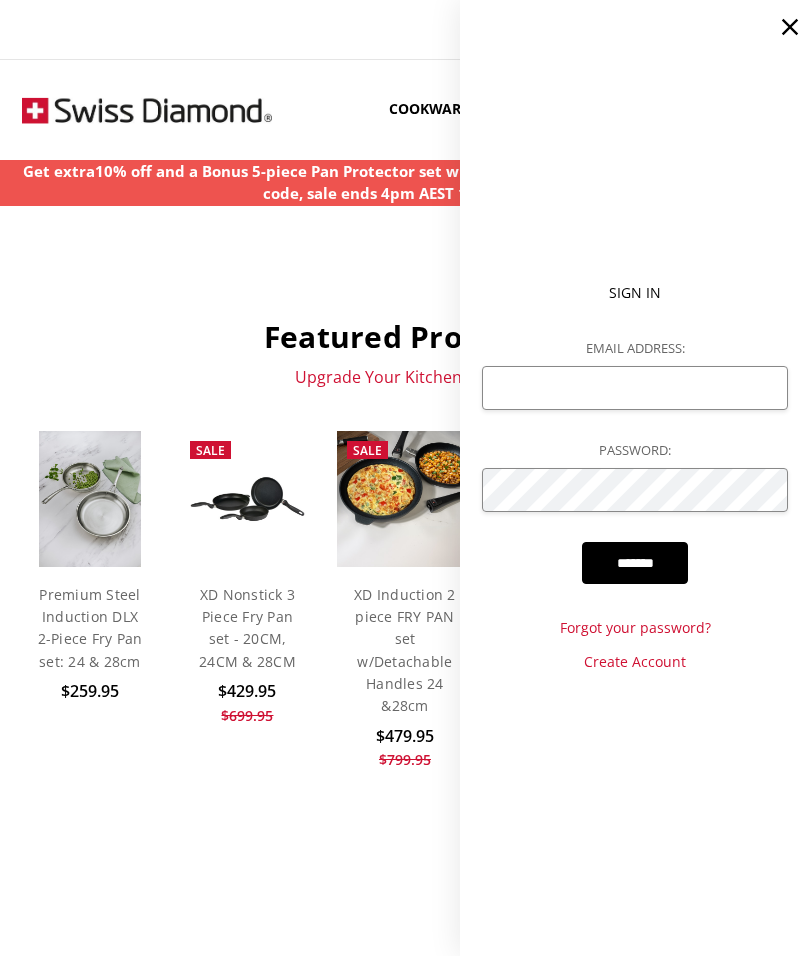 click 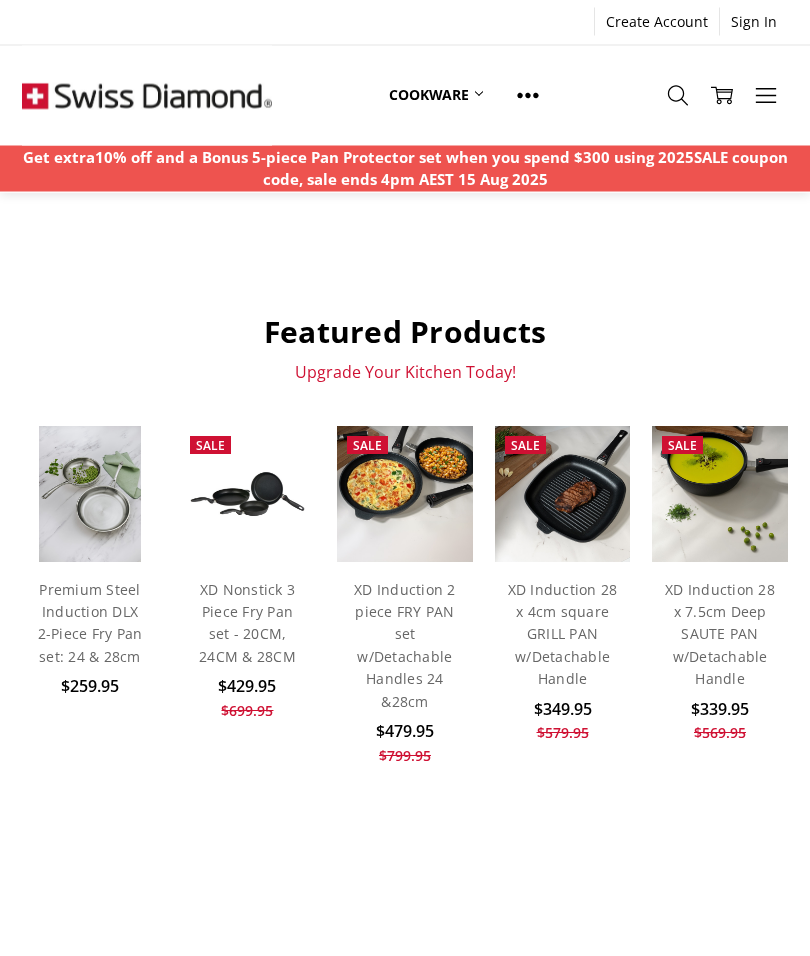 scroll, scrollTop: 0, scrollLeft: 0, axis: both 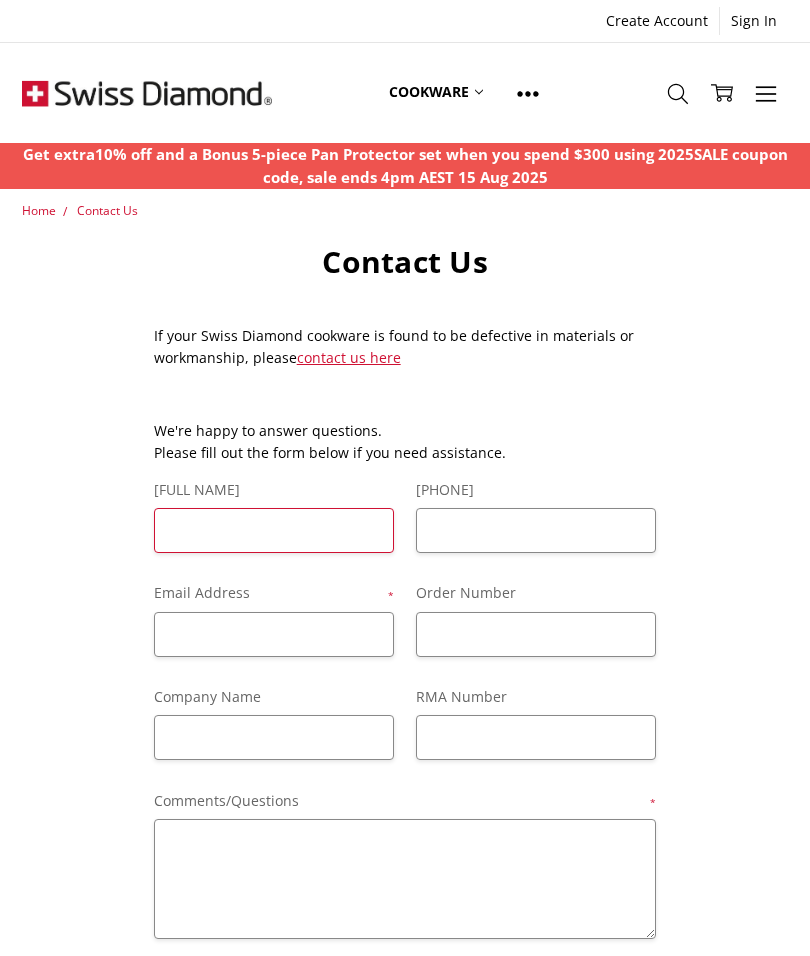 click on "Full Name" at bounding box center (274, 530) 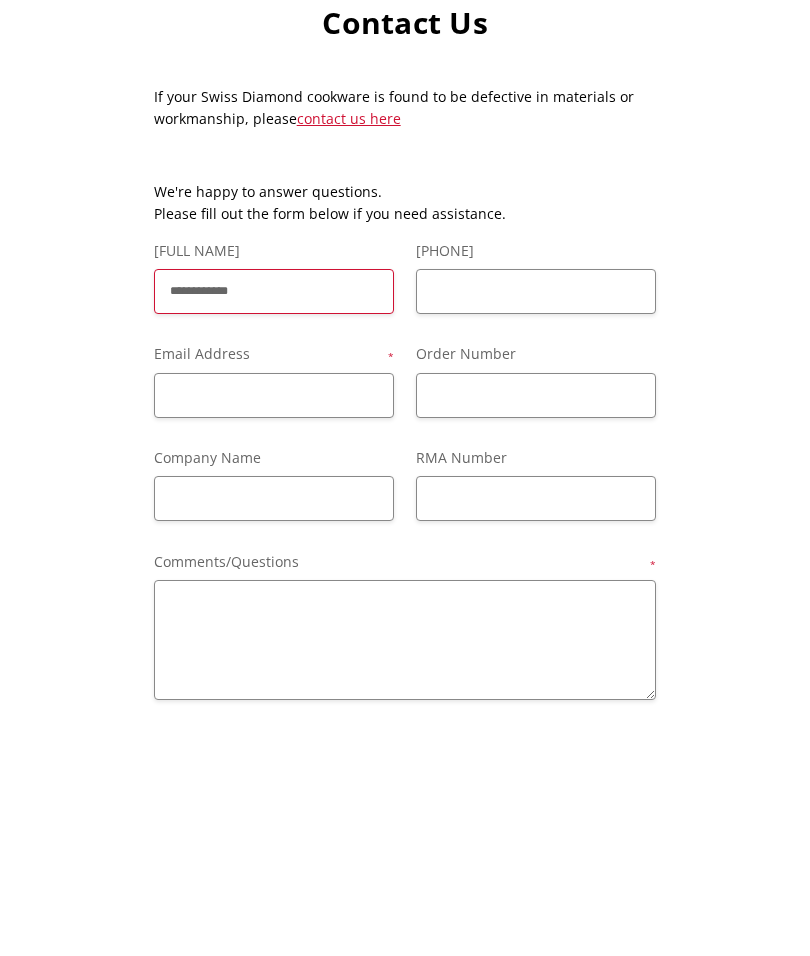 type on "**********" 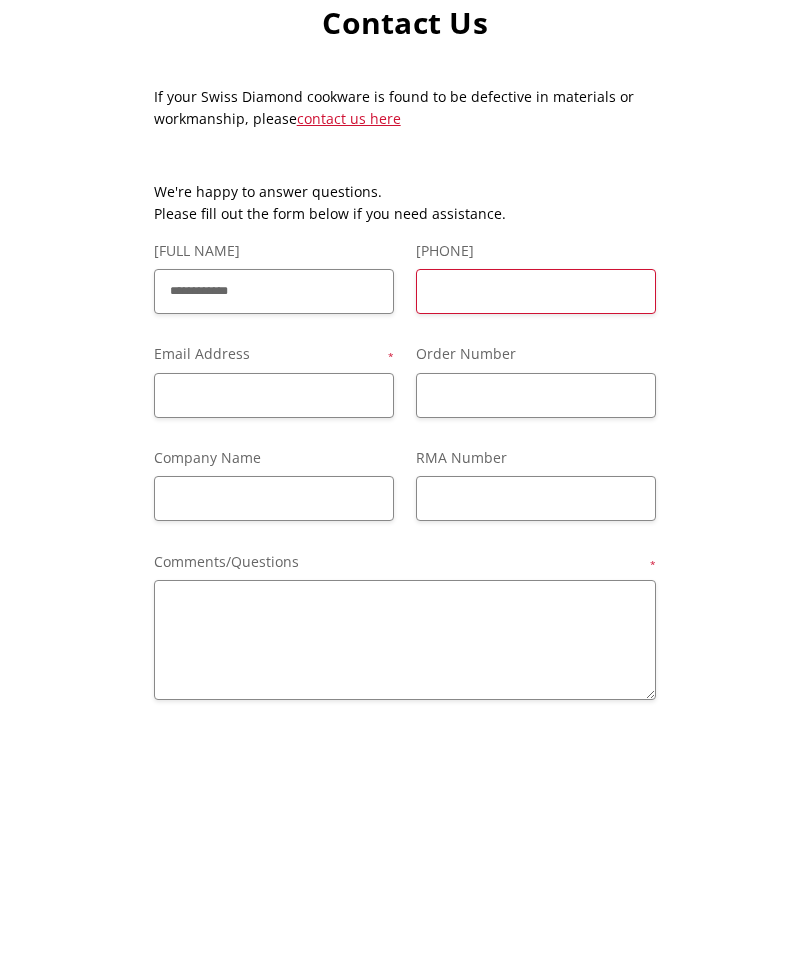 click on "[PHONE_NUMBER]" at bounding box center [536, 529] 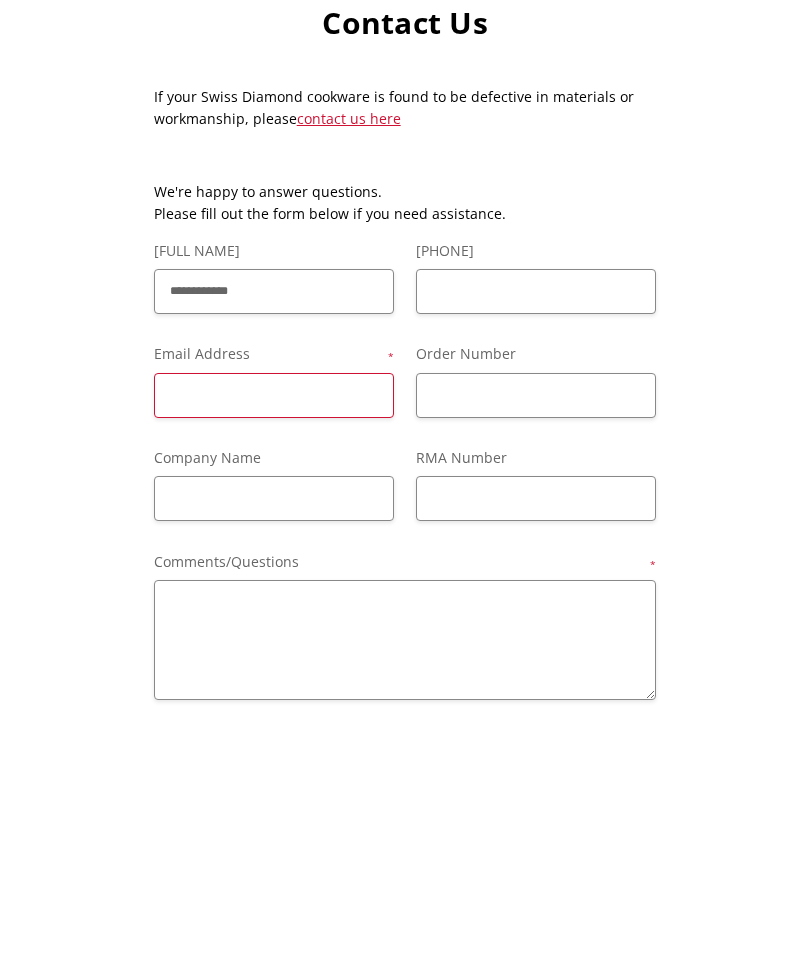 click on "Email Address
*" at bounding box center [274, 633] 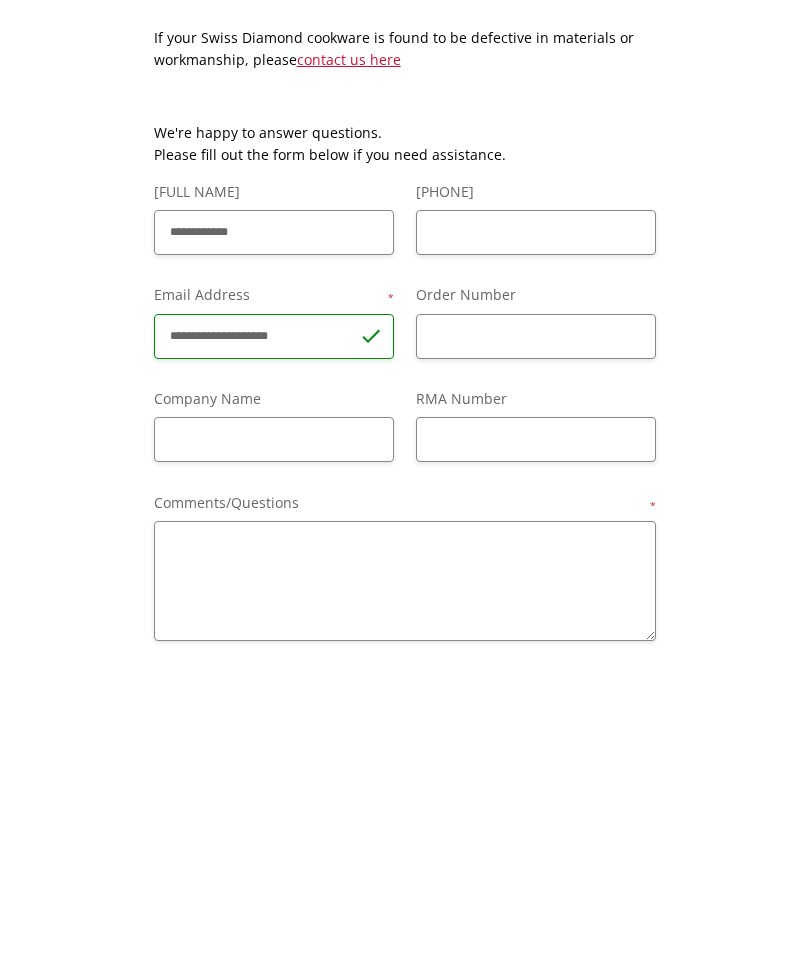 type on "**********" 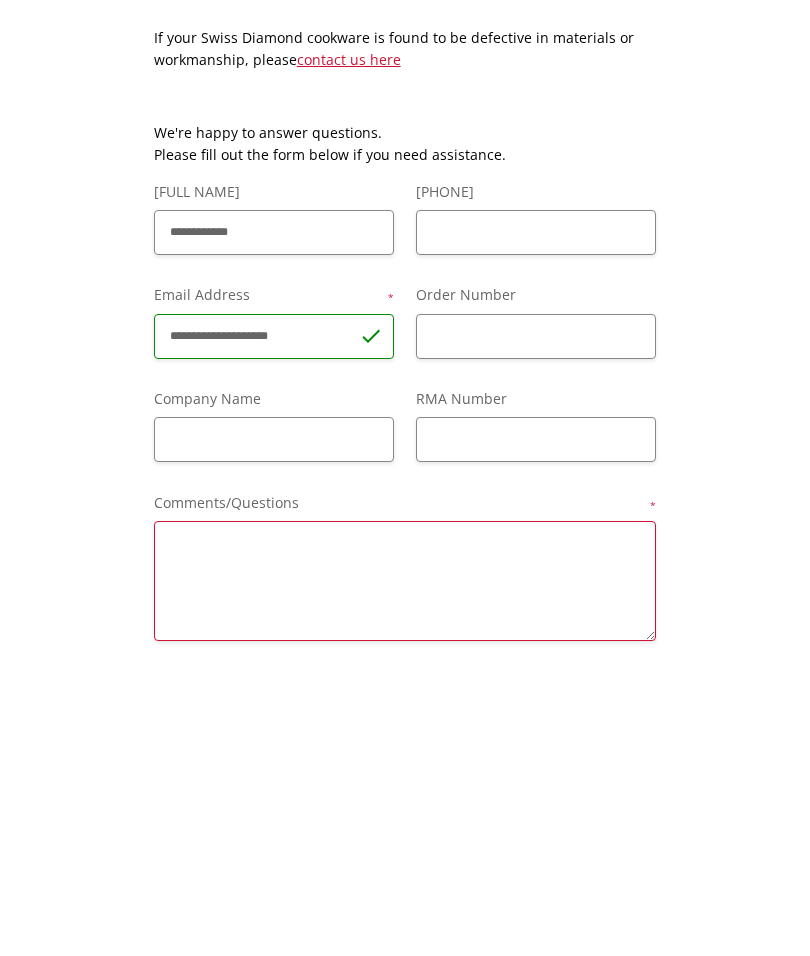 click on "Comments/Questions
*" at bounding box center [405, 878] 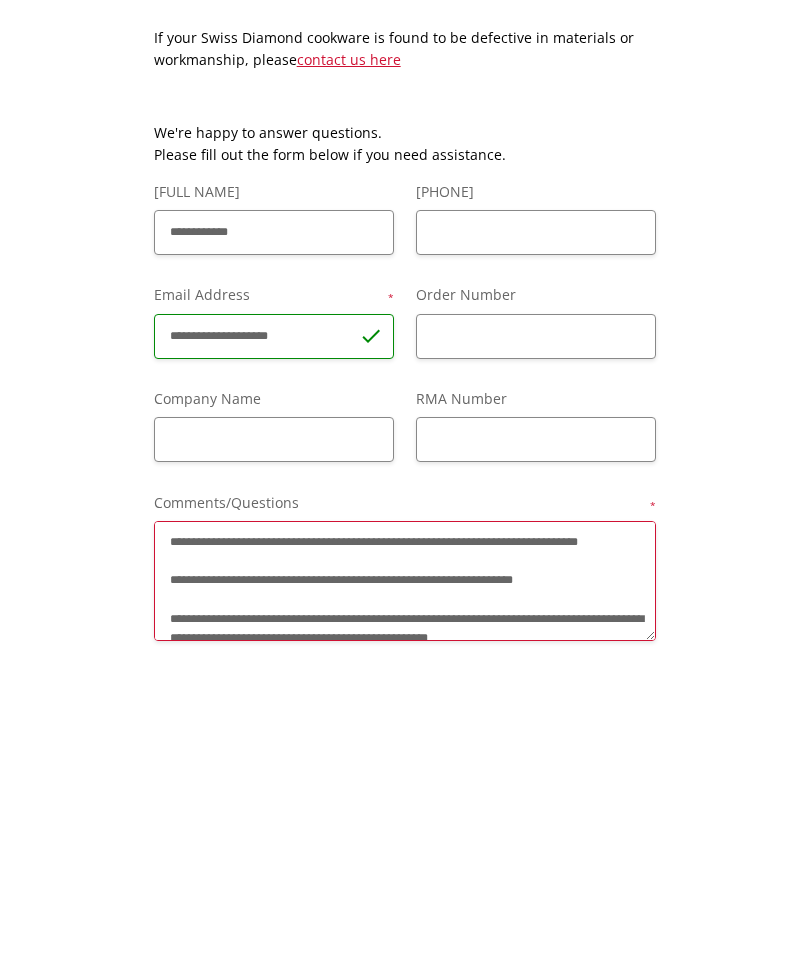 scroll, scrollTop: 246, scrollLeft: 0, axis: vertical 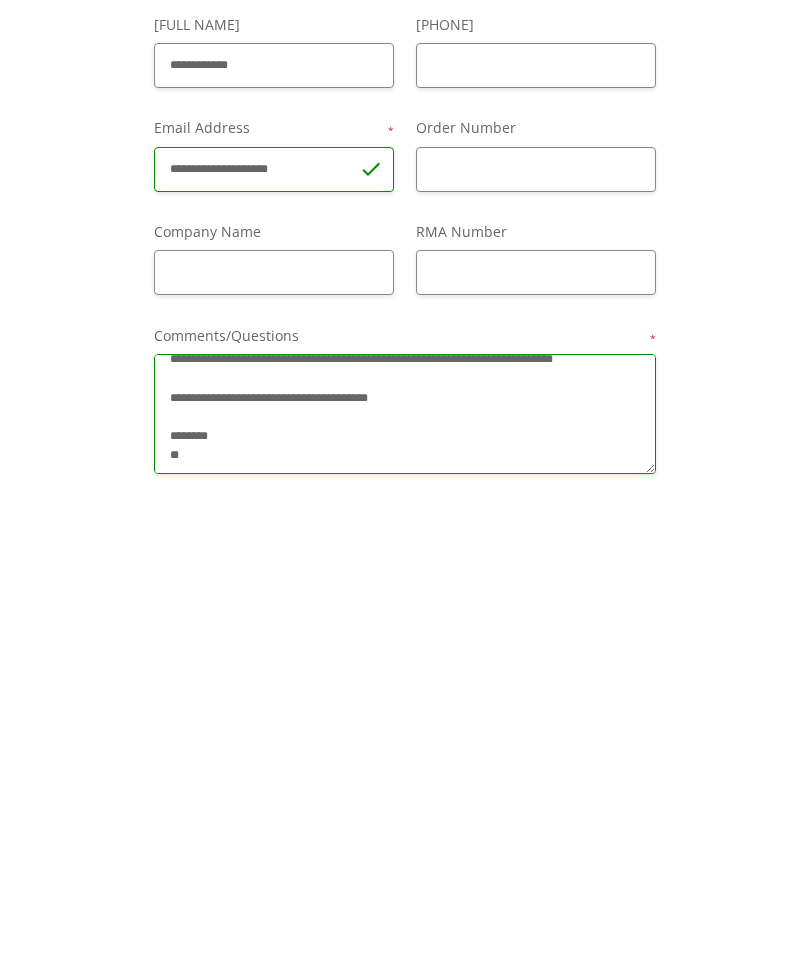 type on "**********" 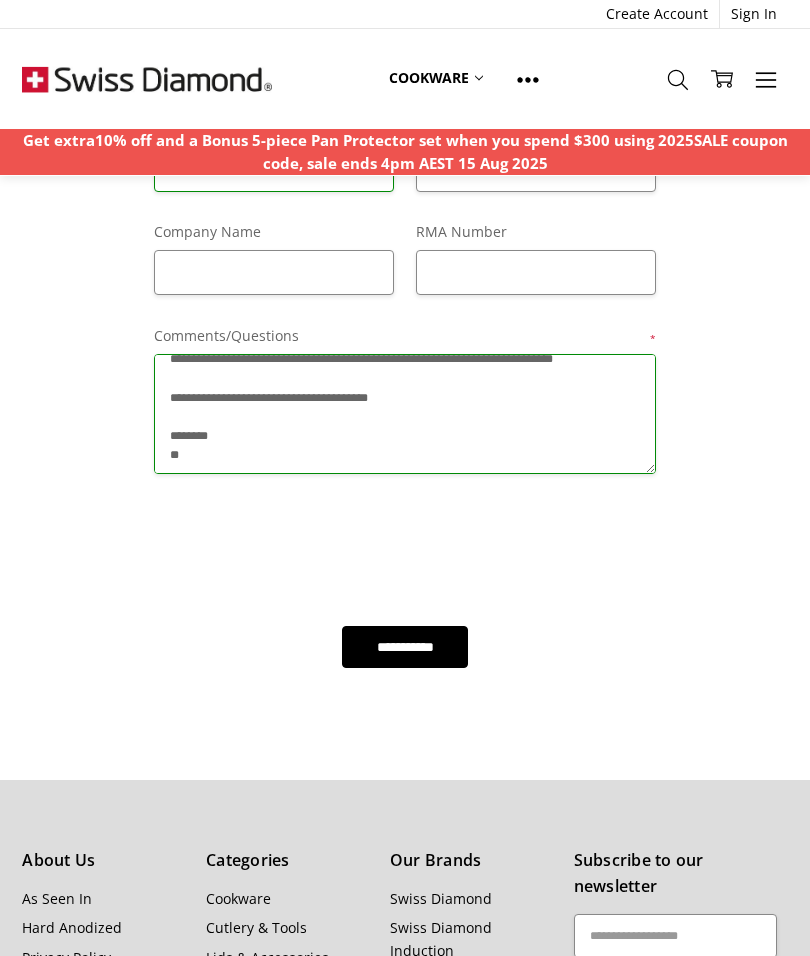 click on "**********" at bounding box center (405, 647) 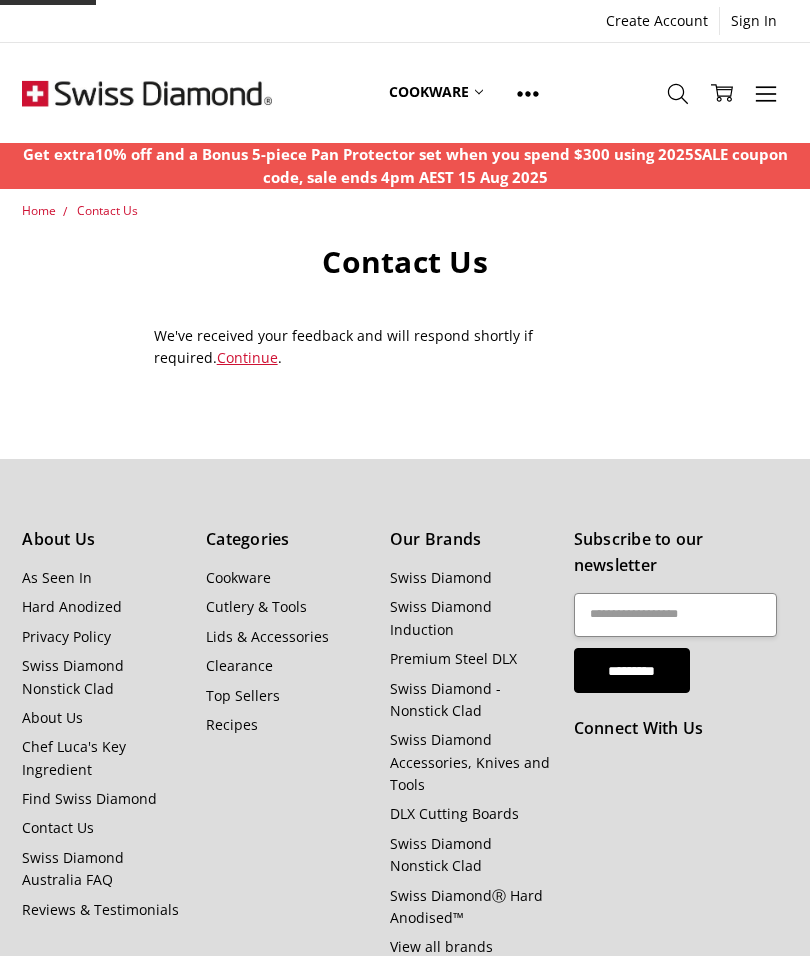 scroll, scrollTop: 0, scrollLeft: 0, axis: both 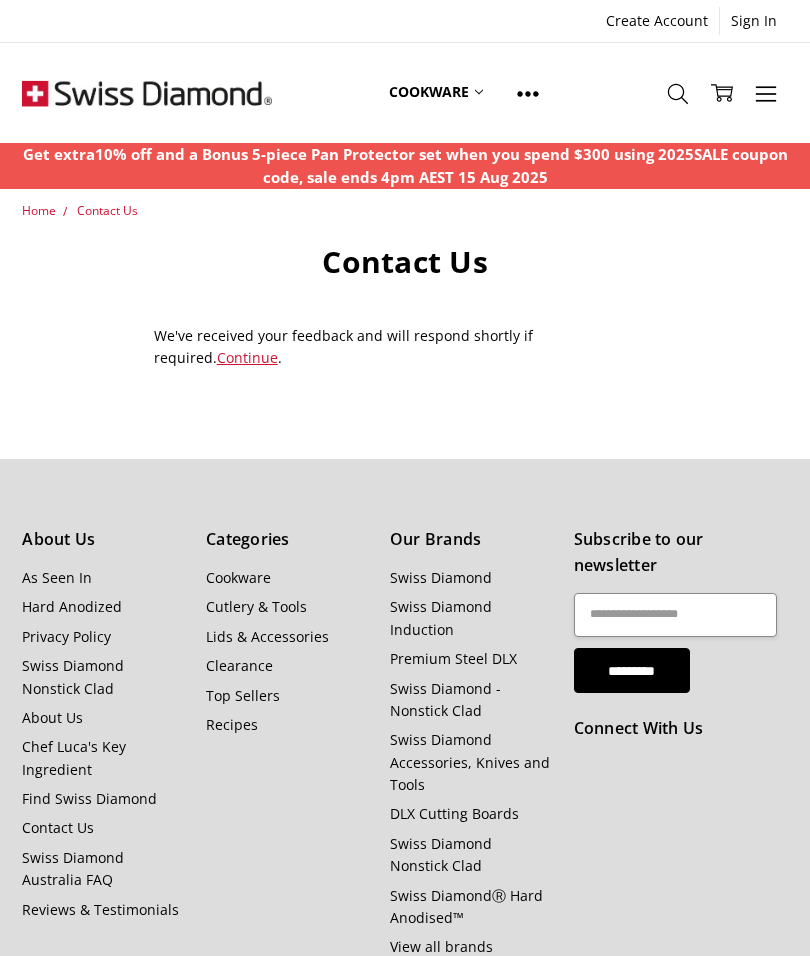 click on "Continue" at bounding box center (247, 357) 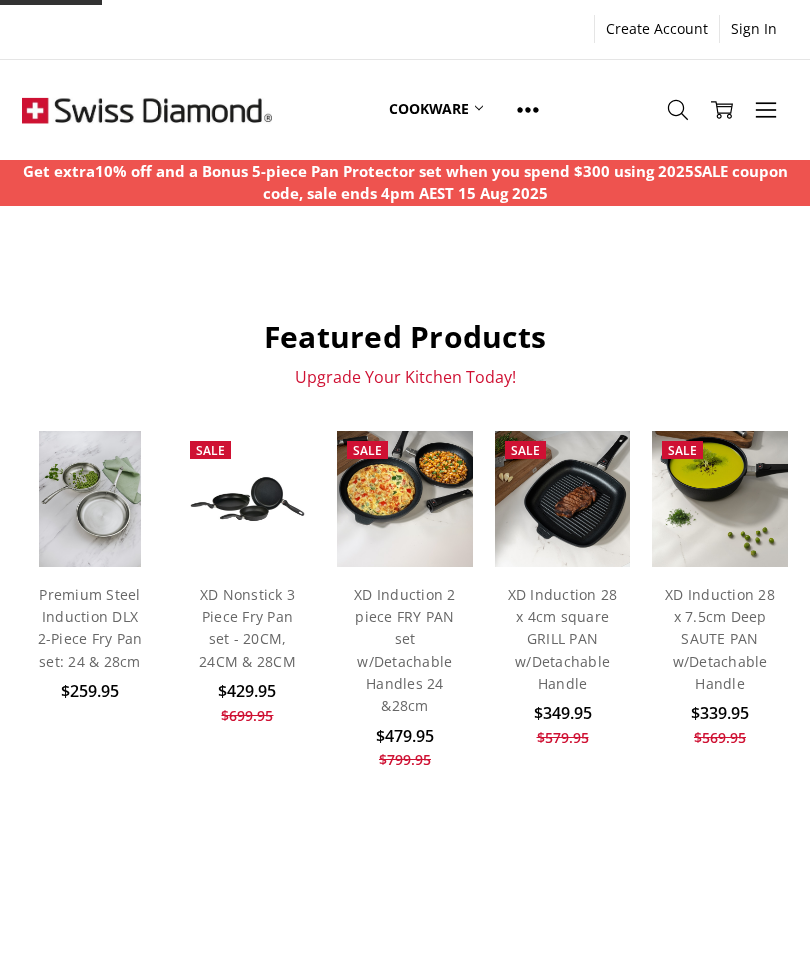 scroll, scrollTop: 0, scrollLeft: 0, axis: both 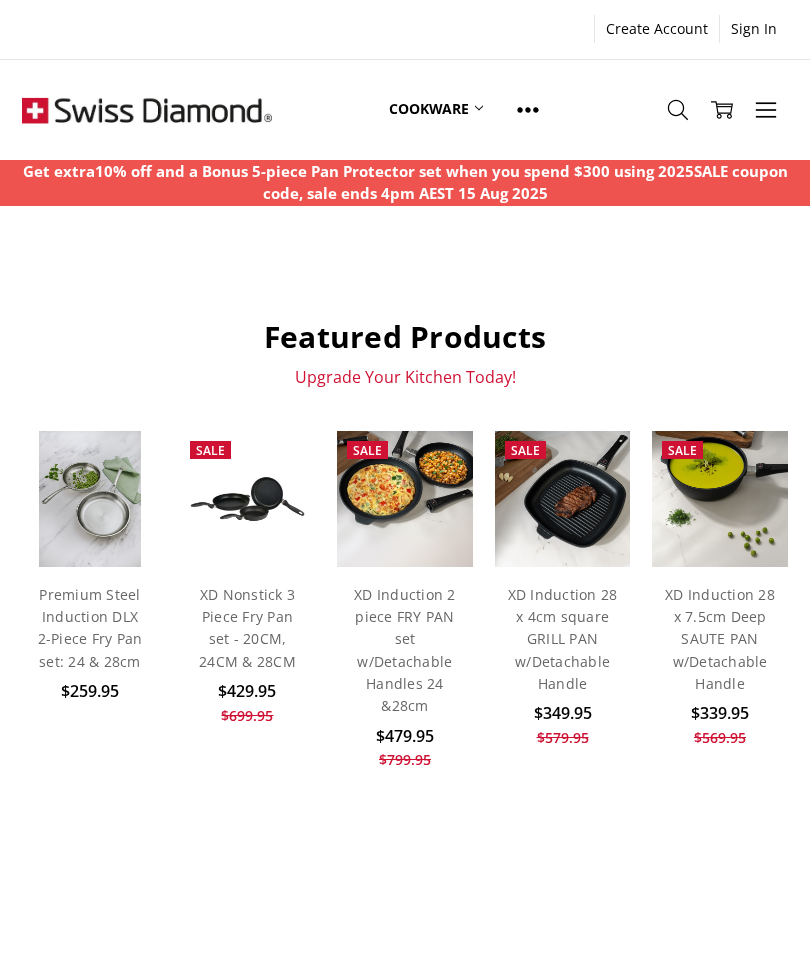 click 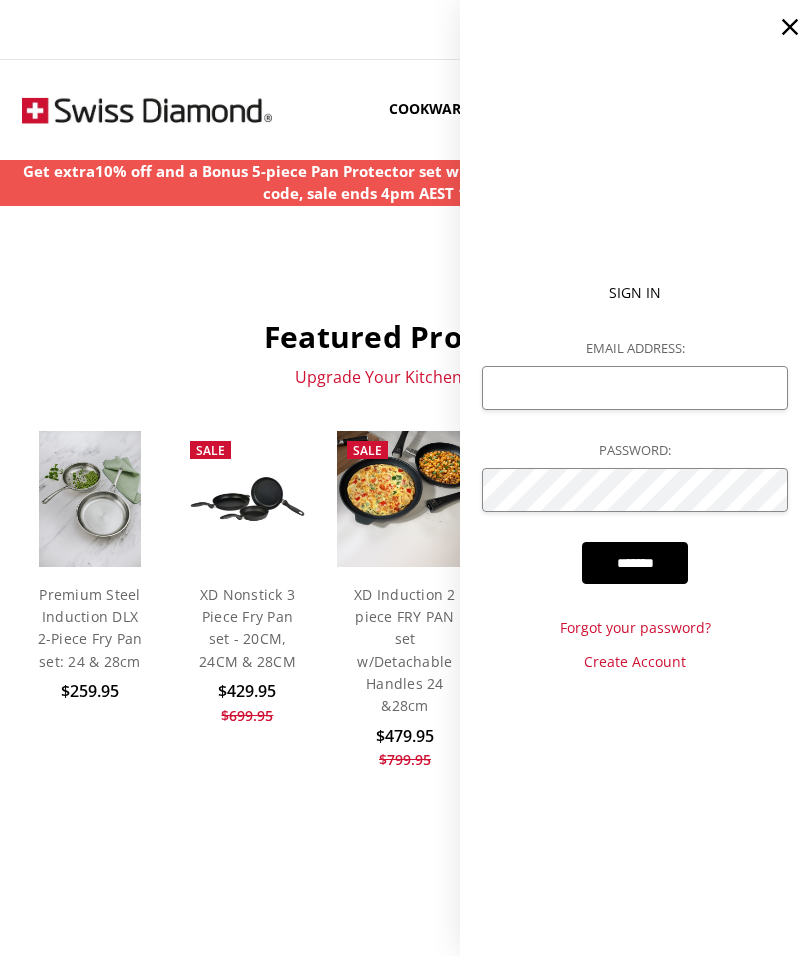click on "Featured Products
Upgrade Your Kitchen Today!
Add to Cart
Quick view
Add to My Wish List
Premium Steel Induction DLX 2-Piece Fry Pan set: 24 & 28cm
$259.95" at bounding box center (405, 911) 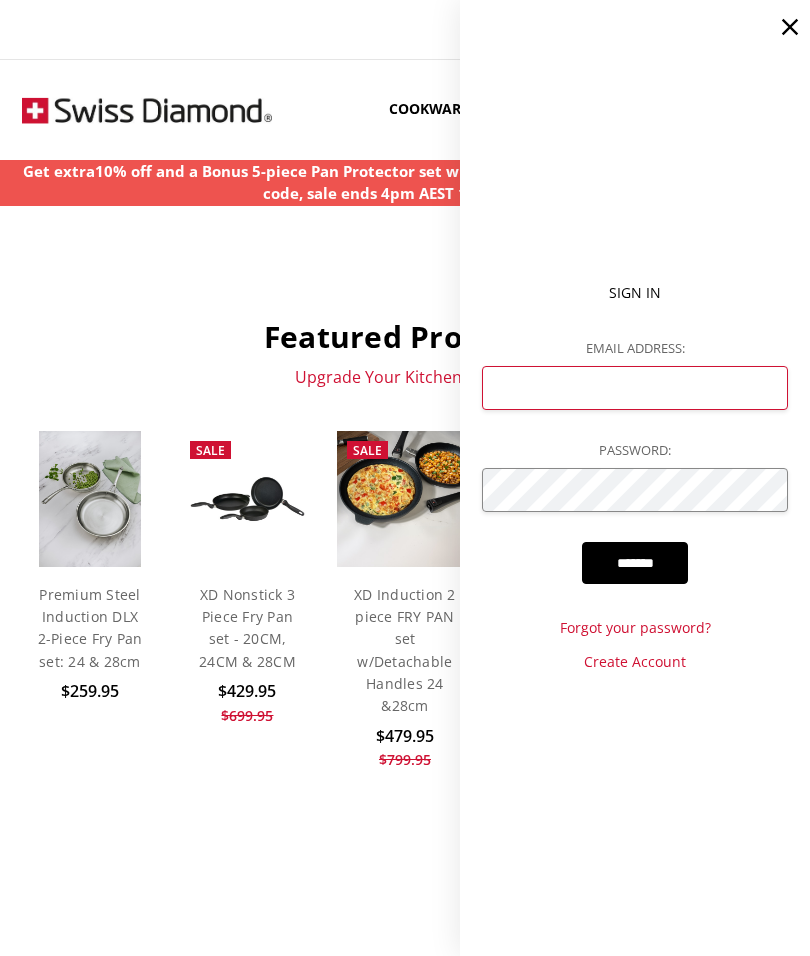 click on "Email Address:" at bounding box center (634, 388) 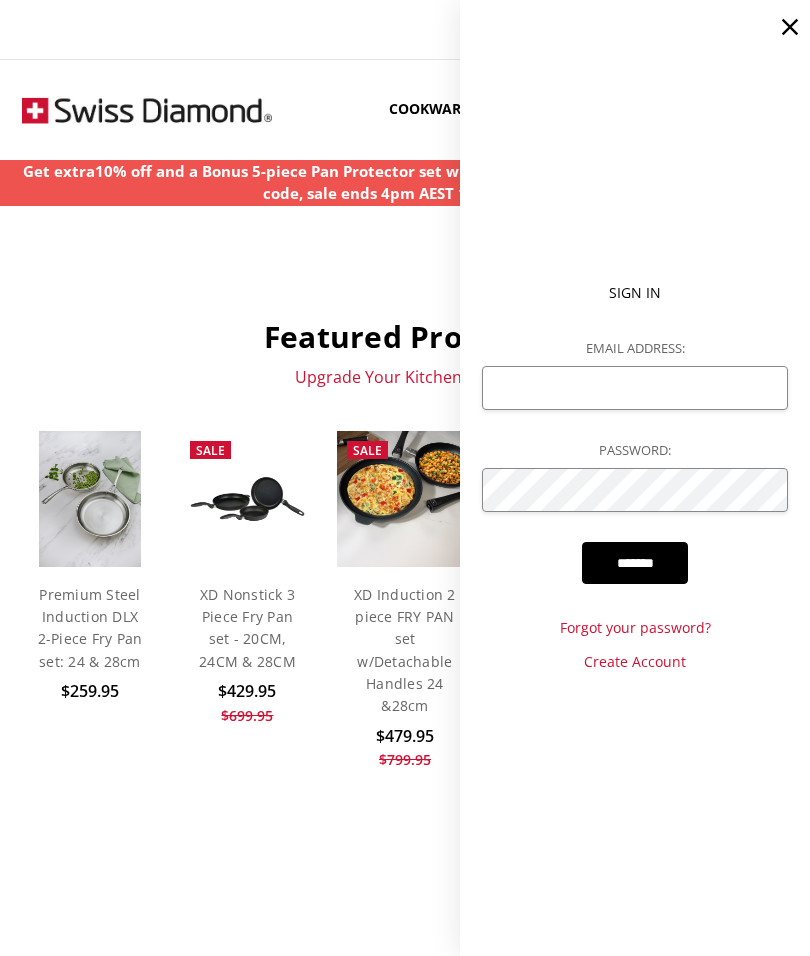 click on "Sign In
Email Address:
Password:
*******
Forgot your password?
Create Account" at bounding box center (635, 478) 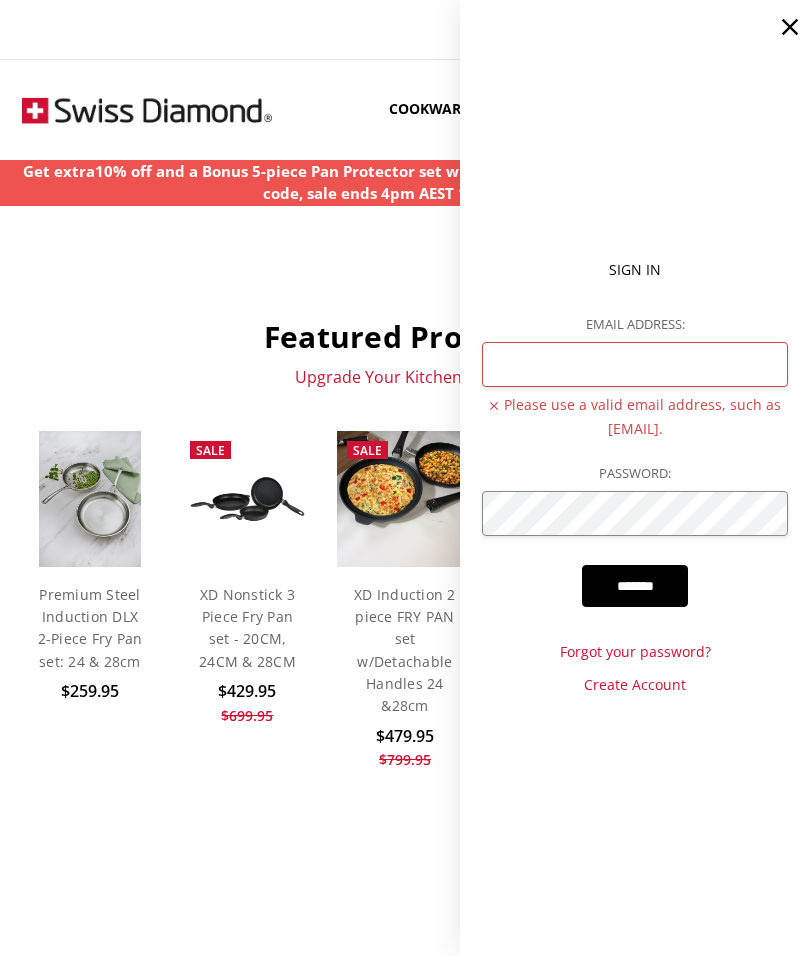 click on "Create Account" at bounding box center (634, 685) 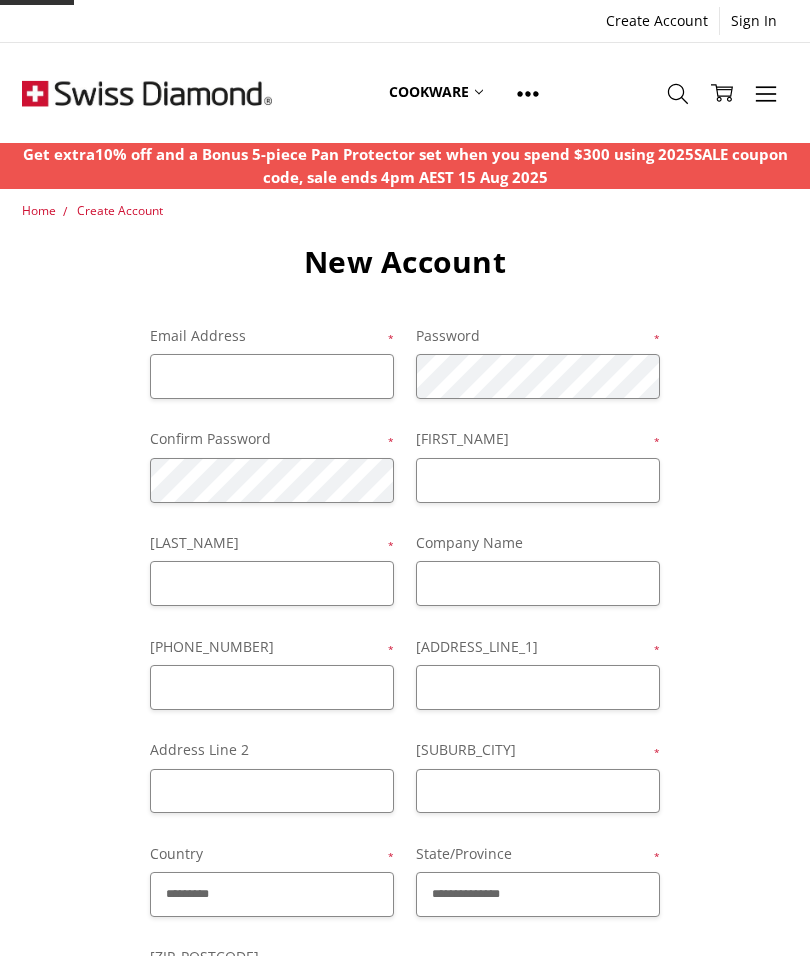 scroll, scrollTop: 0, scrollLeft: 0, axis: both 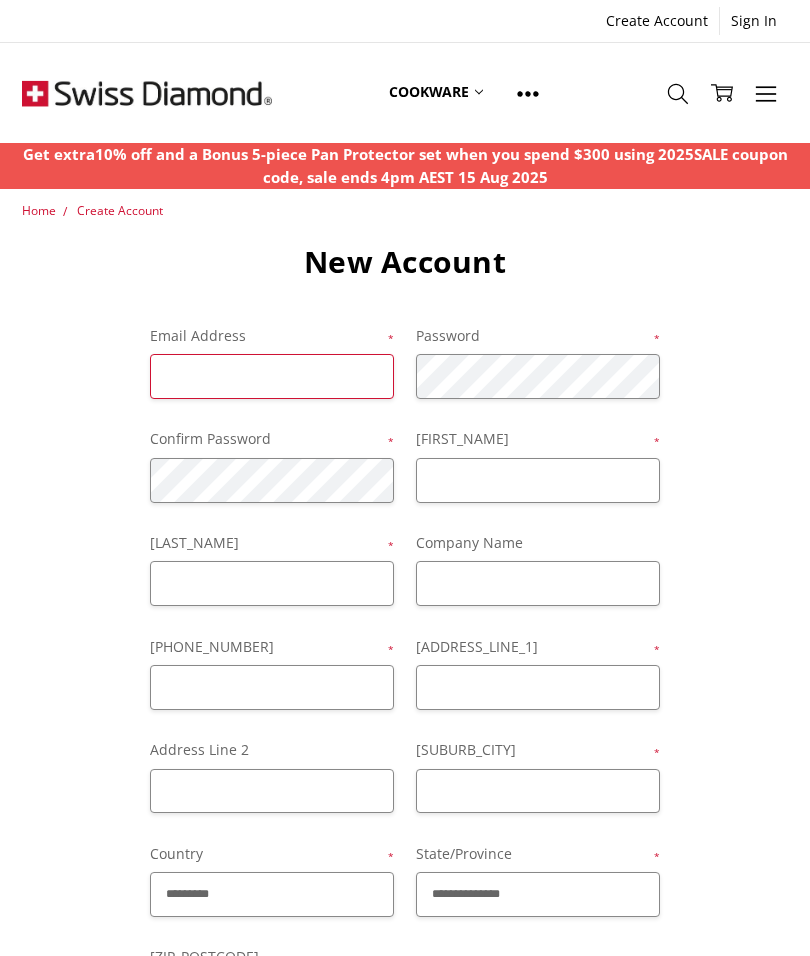 click on "[EMAIL_ADDRESS]" at bounding box center (272, 376) 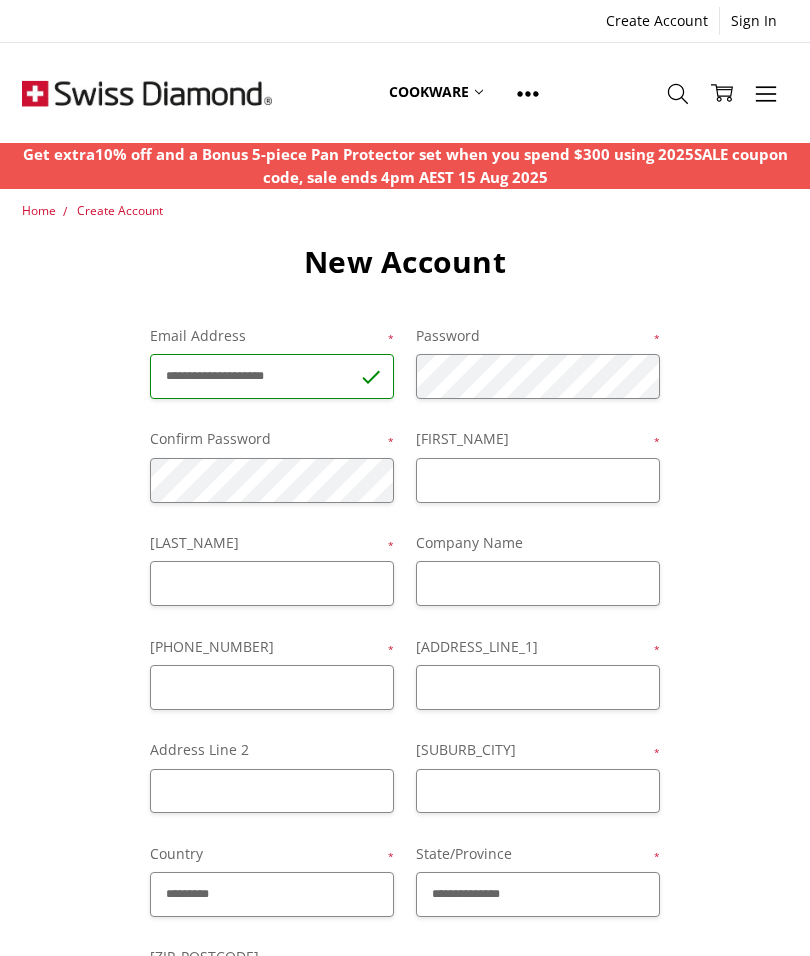 type on "**********" 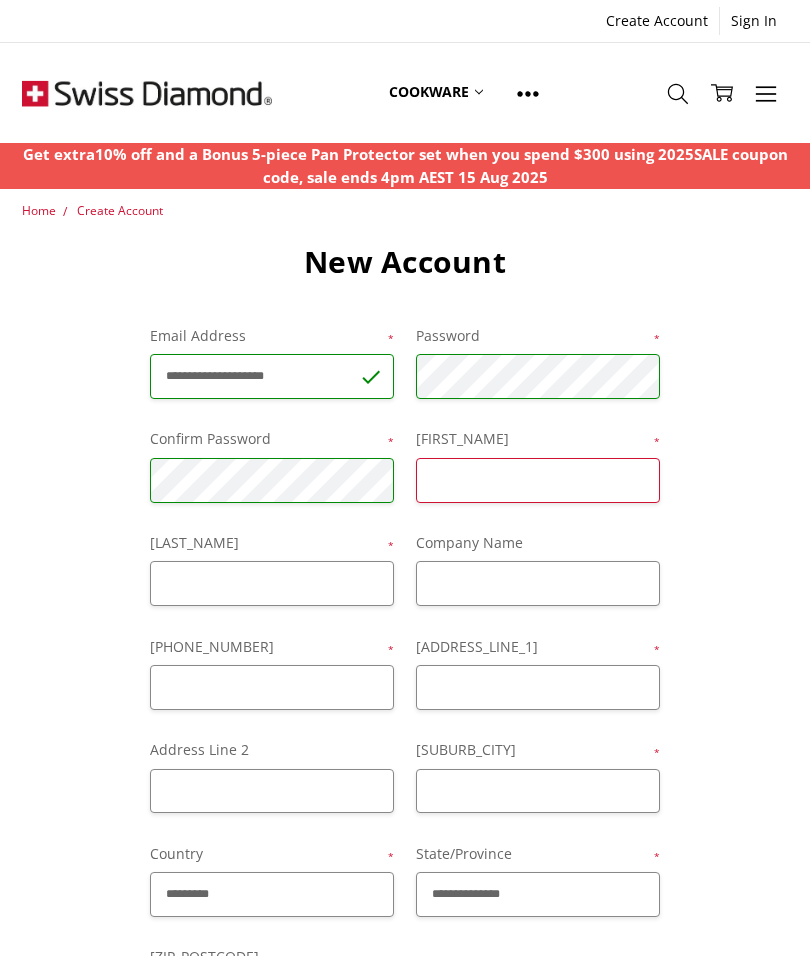 click on "[FIRST_NAME]" at bounding box center (538, 480) 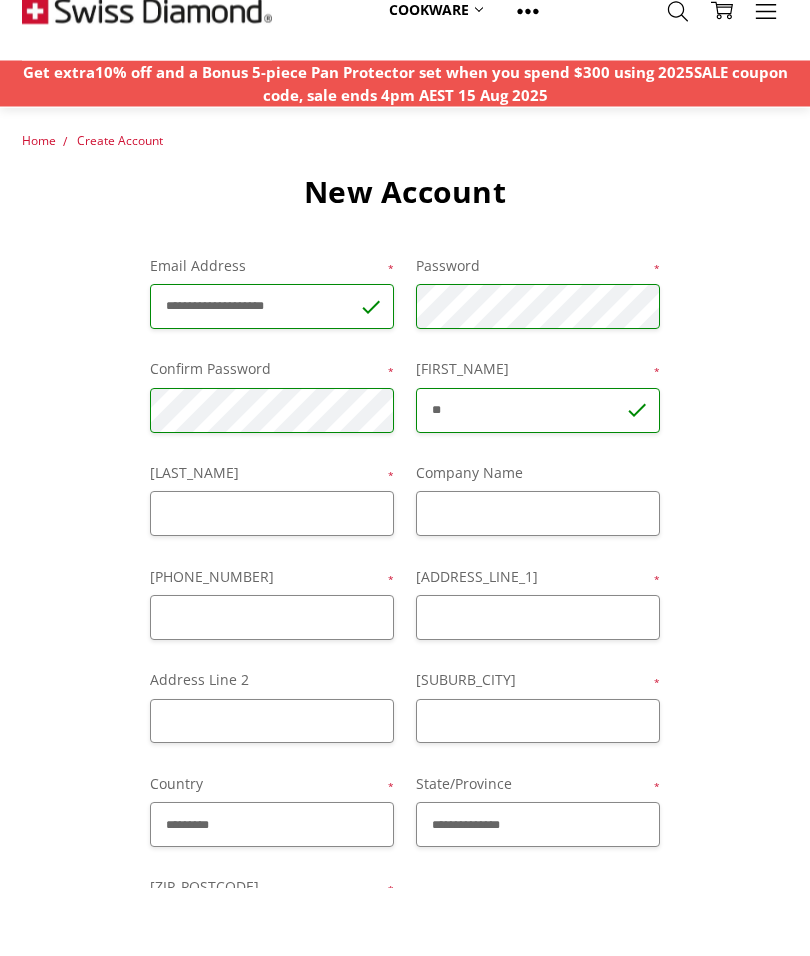 type on "**" 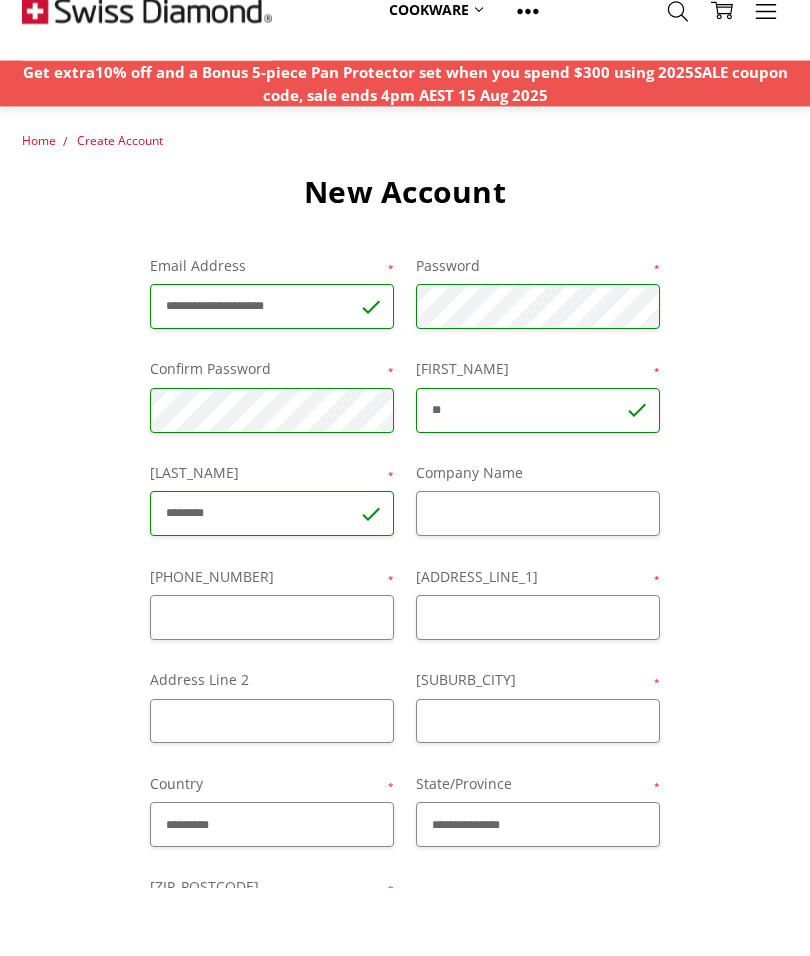 type on "********" 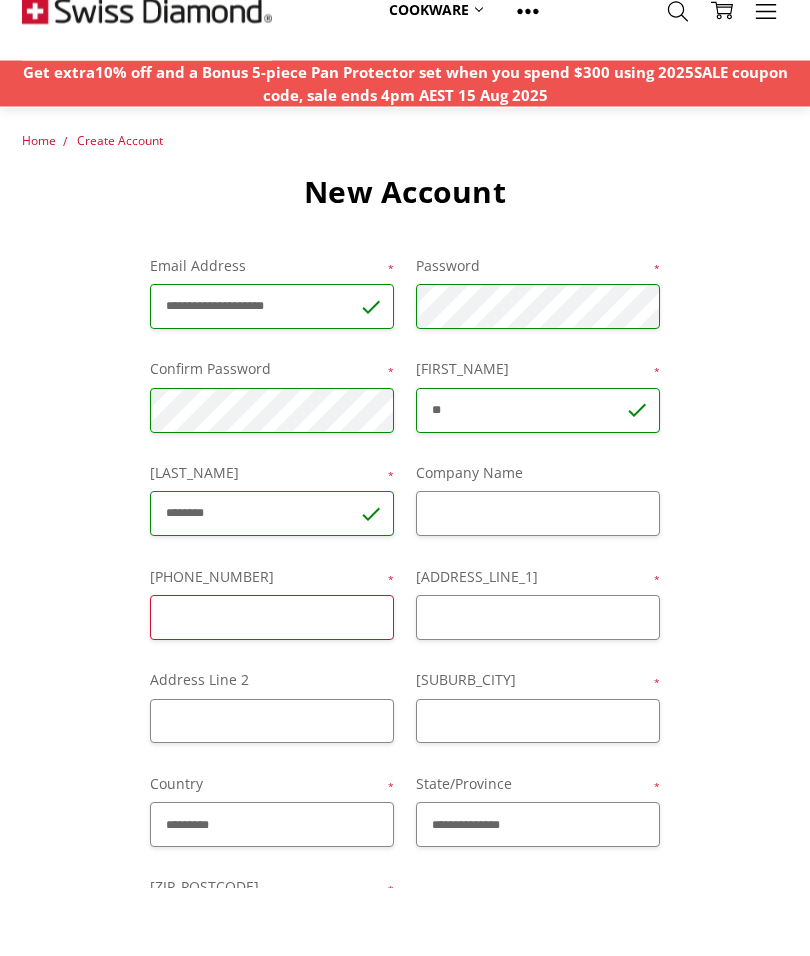 click on "[PHONE_NUMBER]" at bounding box center [272, 686] 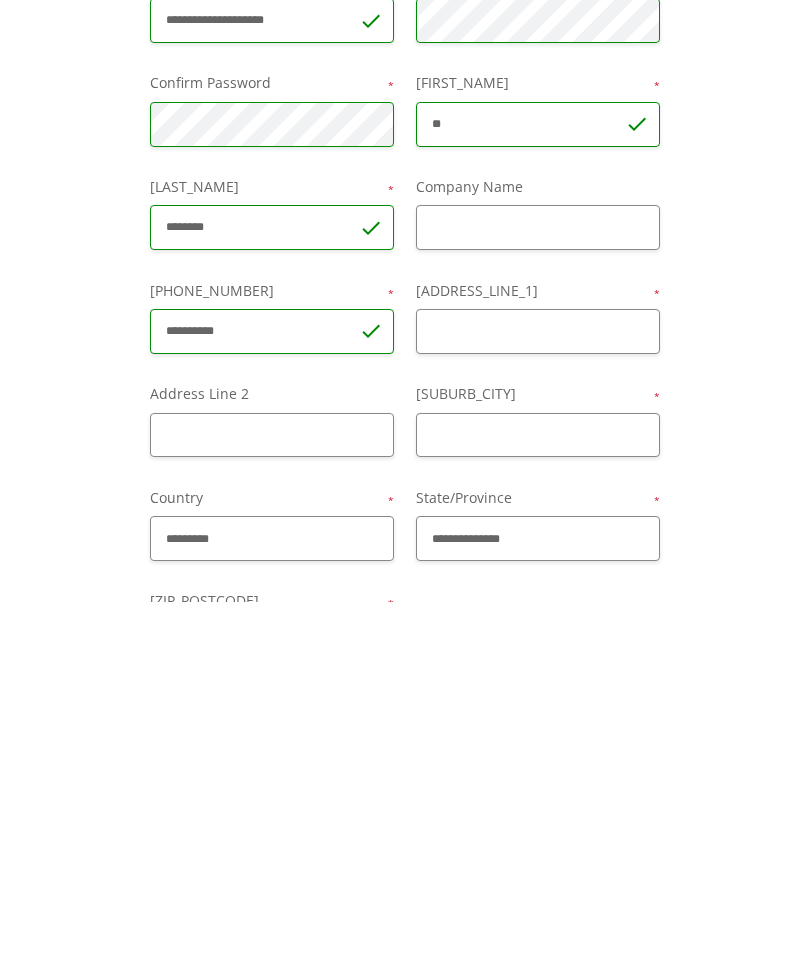 type on "**********" 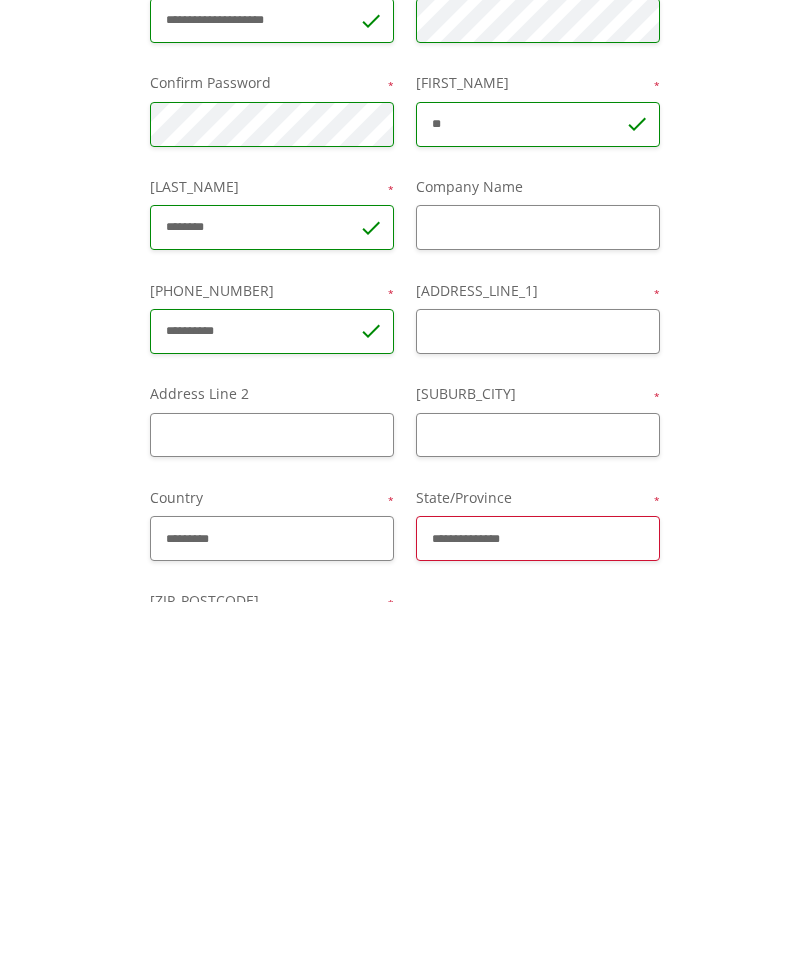 click on "**********" at bounding box center [538, 893] 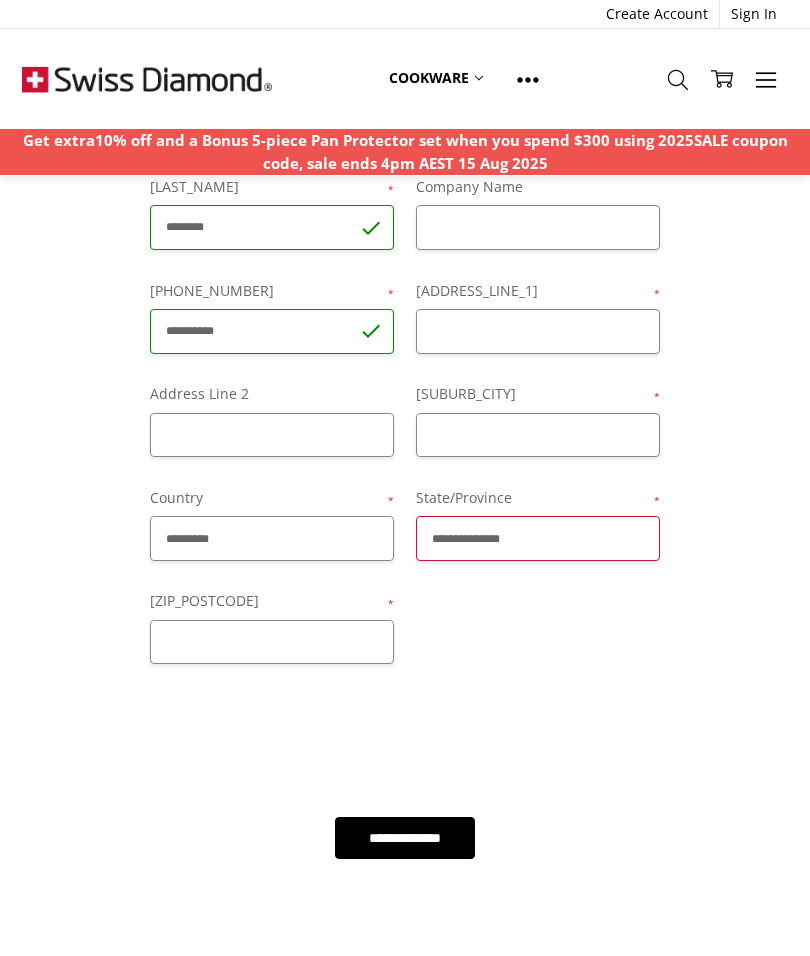 select on "********" 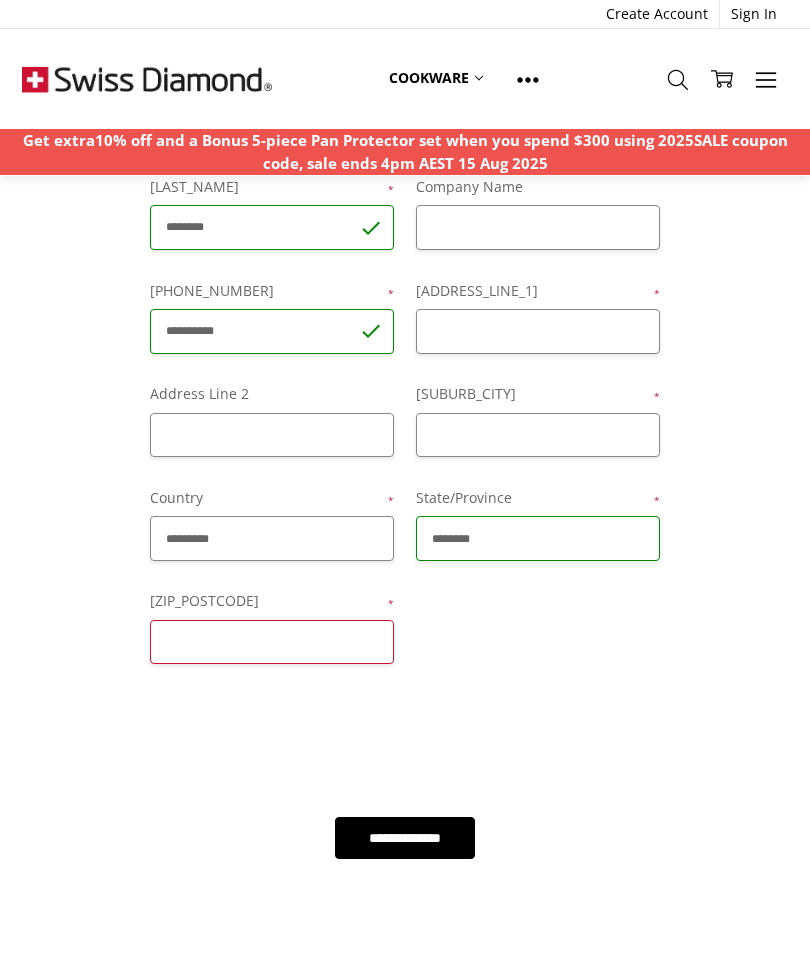 click on "[ZIP_POSTCODE]" at bounding box center [272, 642] 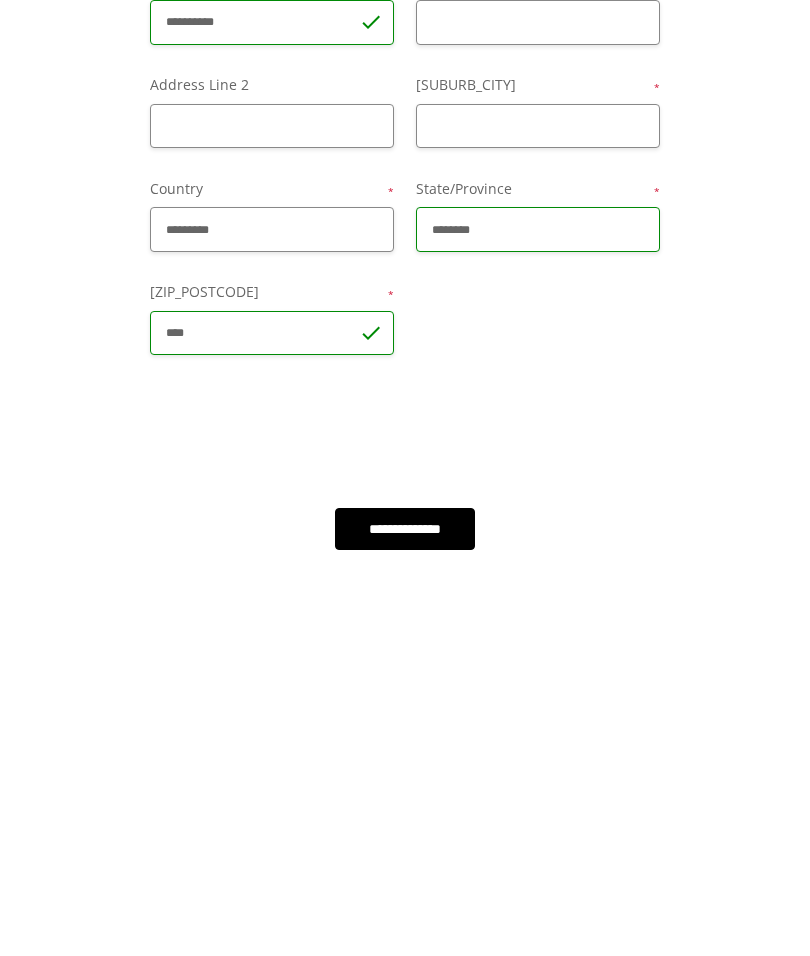 type on "****" 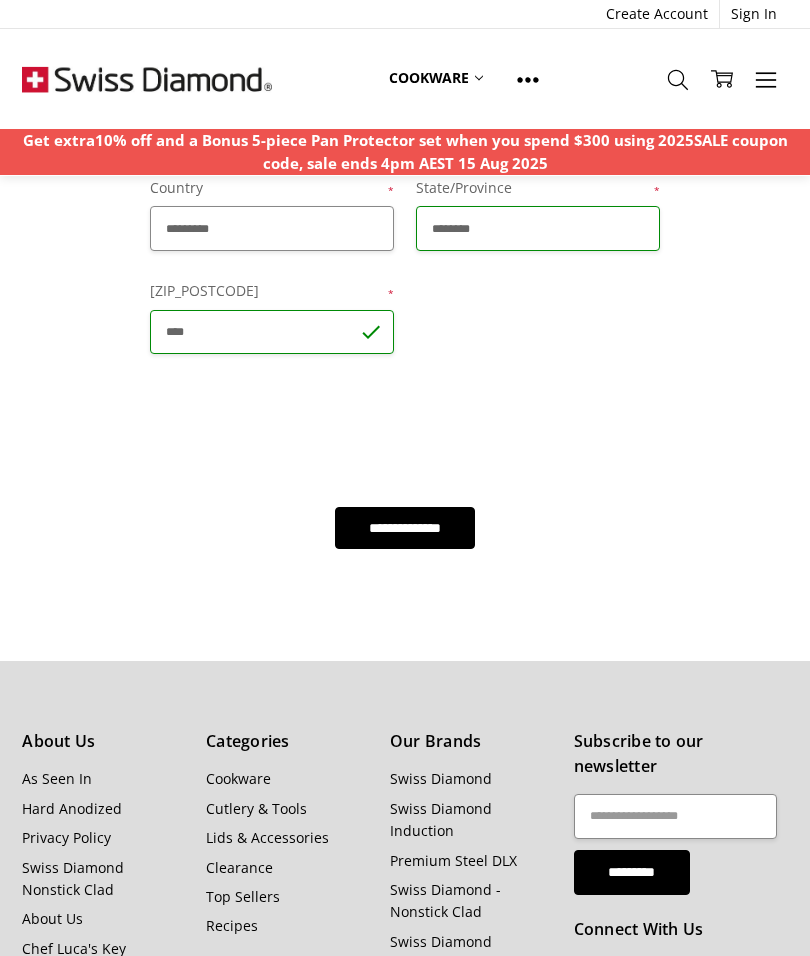 click on "**********" at bounding box center (405, 528) 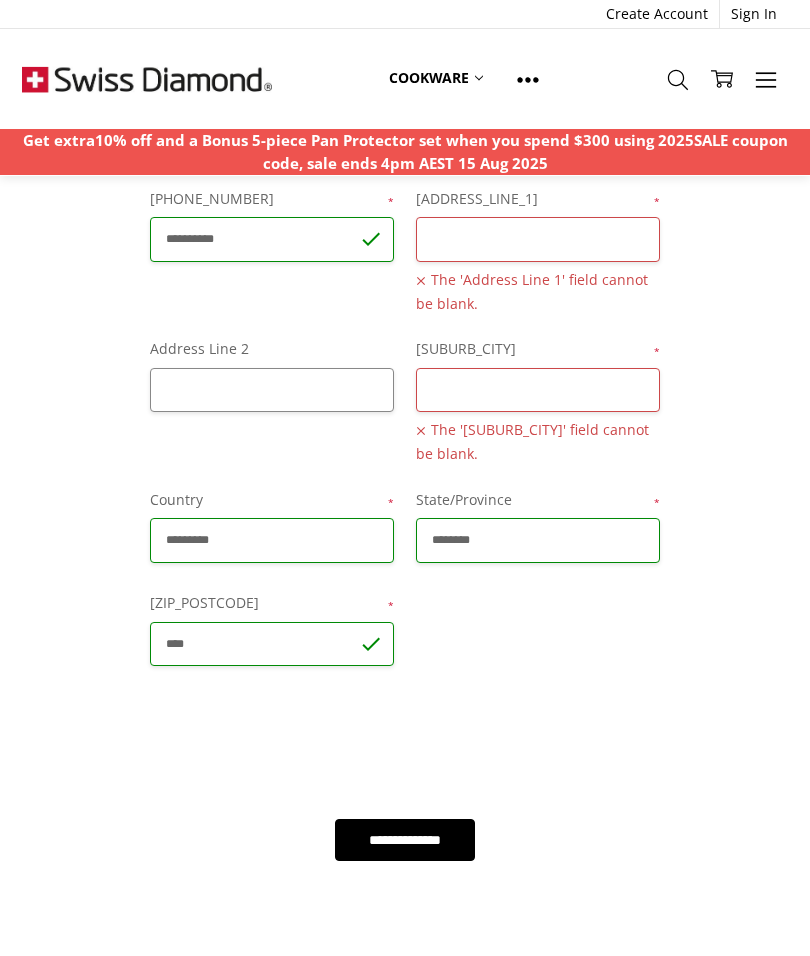 scroll, scrollTop: 444, scrollLeft: 0, axis: vertical 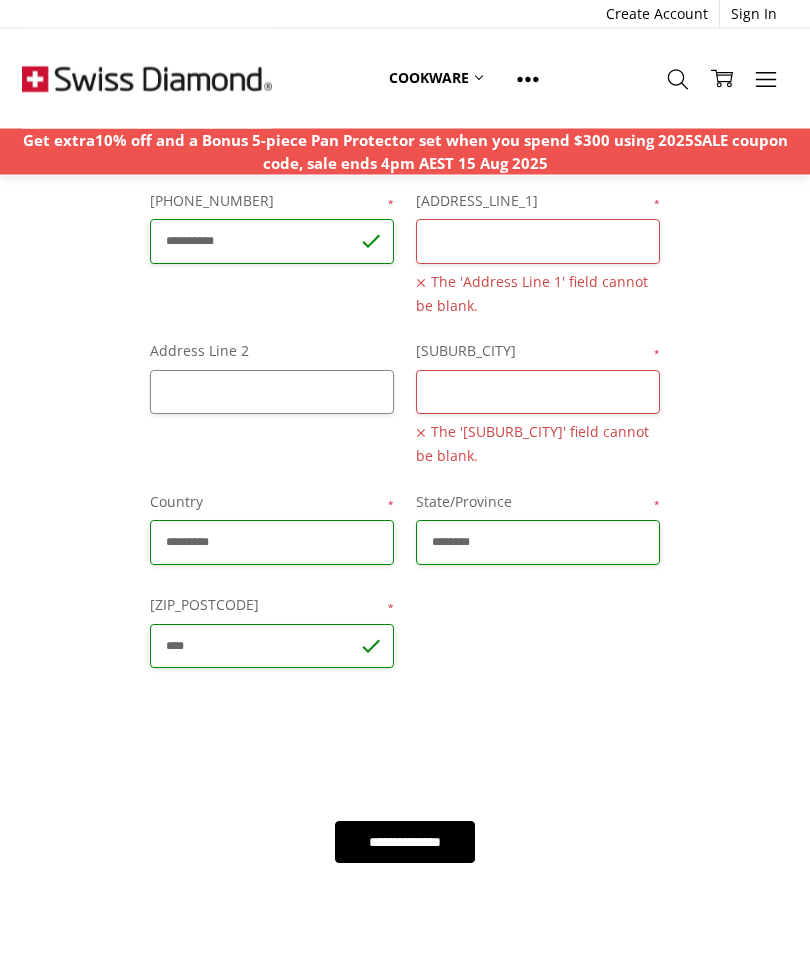 click on "[SUBURB_CITY]" at bounding box center [538, 393] 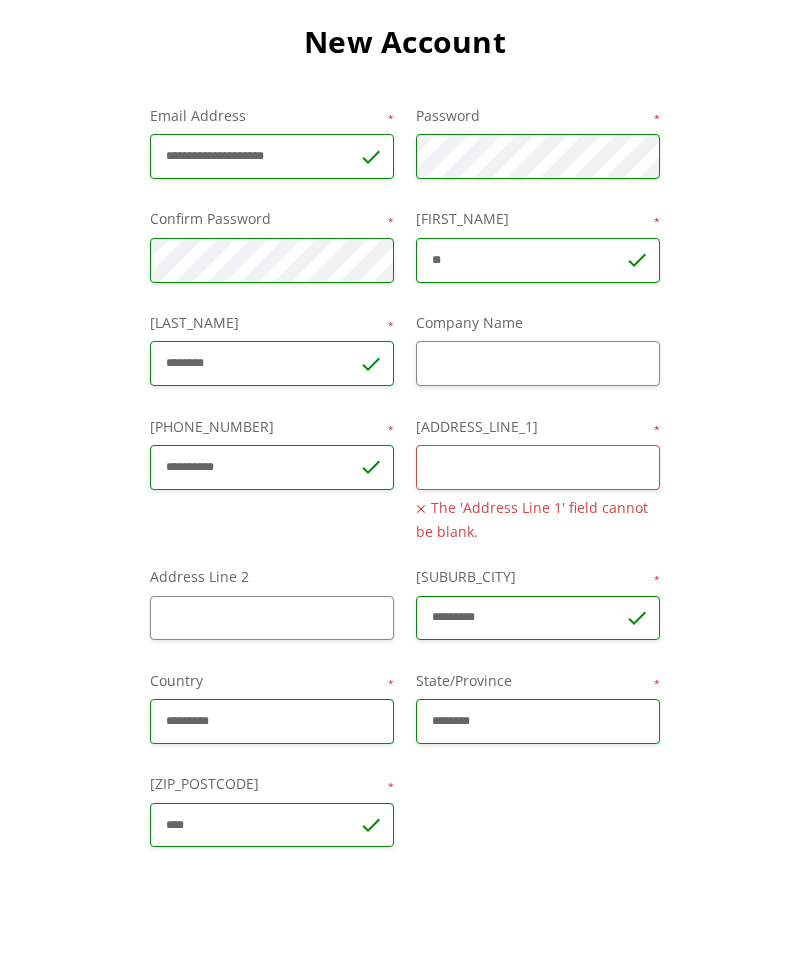 scroll, scrollTop: 0, scrollLeft: 0, axis: both 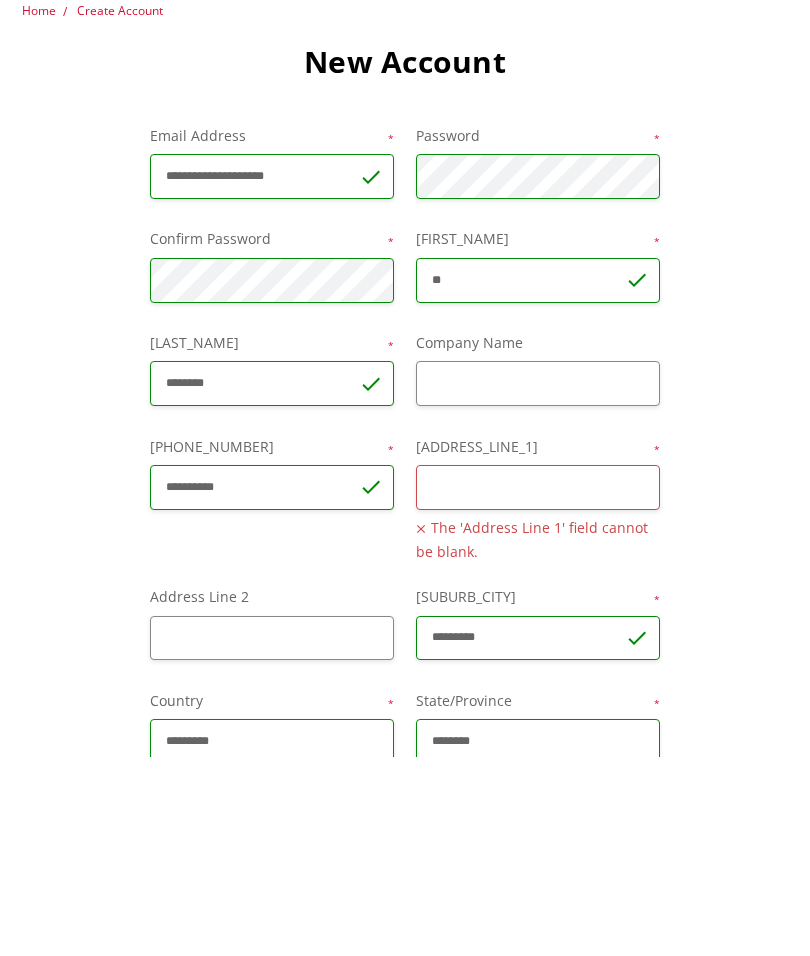 type on "*********" 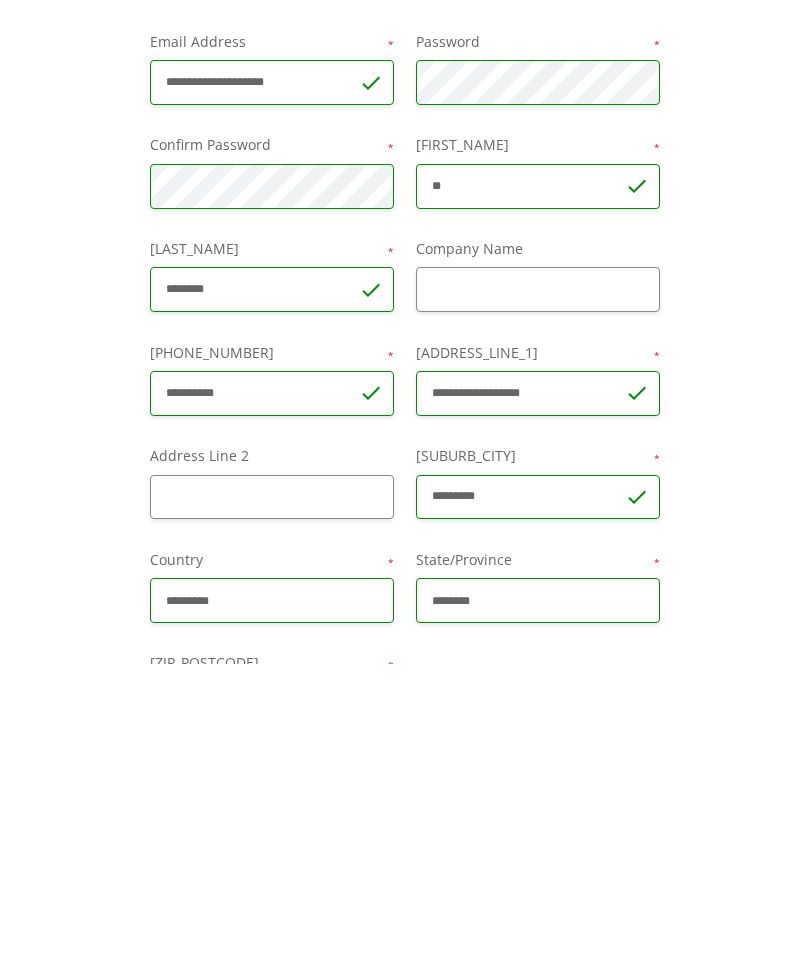 type on "**********" 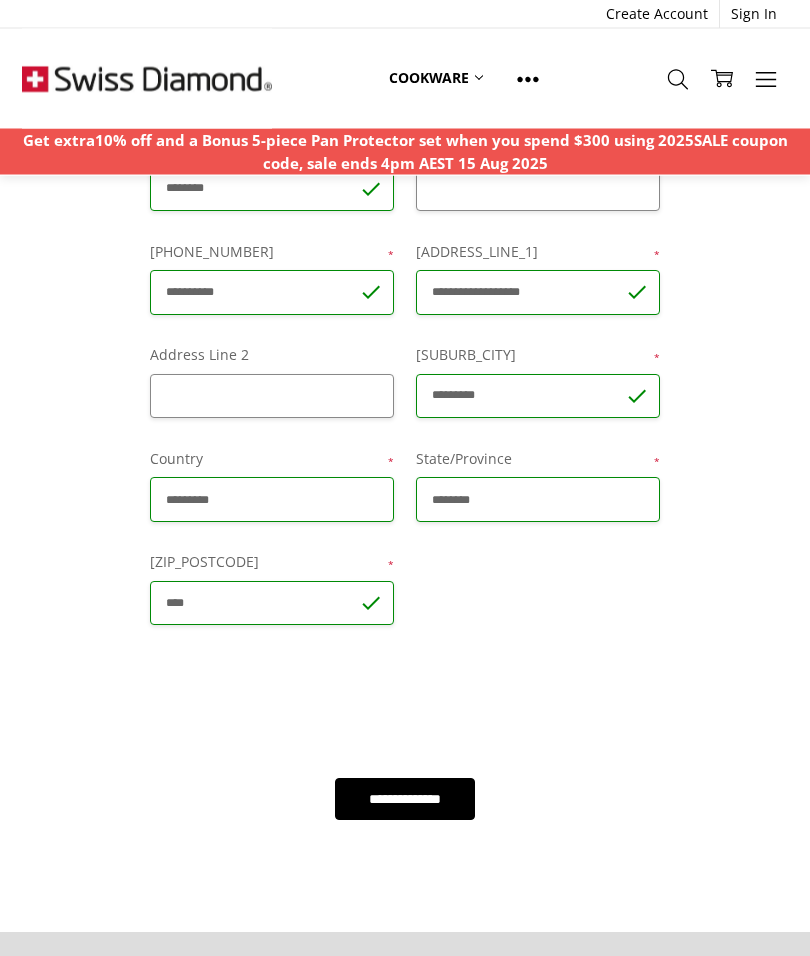 scroll, scrollTop: 394, scrollLeft: 0, axis: vertical 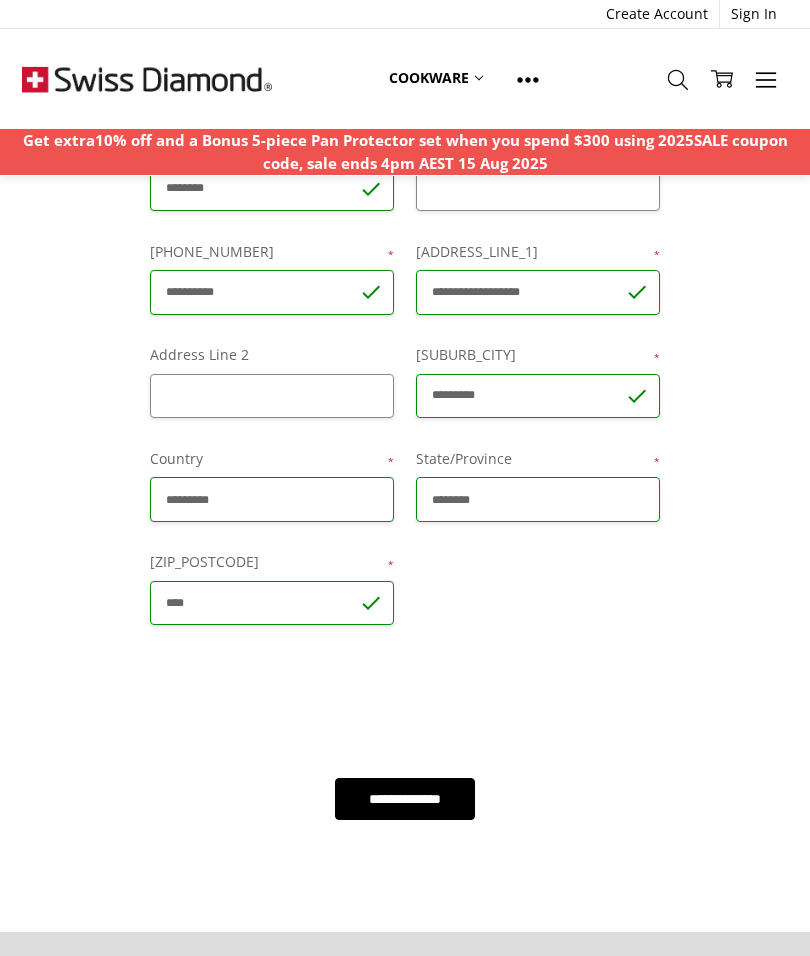 click on "**********" at bounding box center (405, 799) 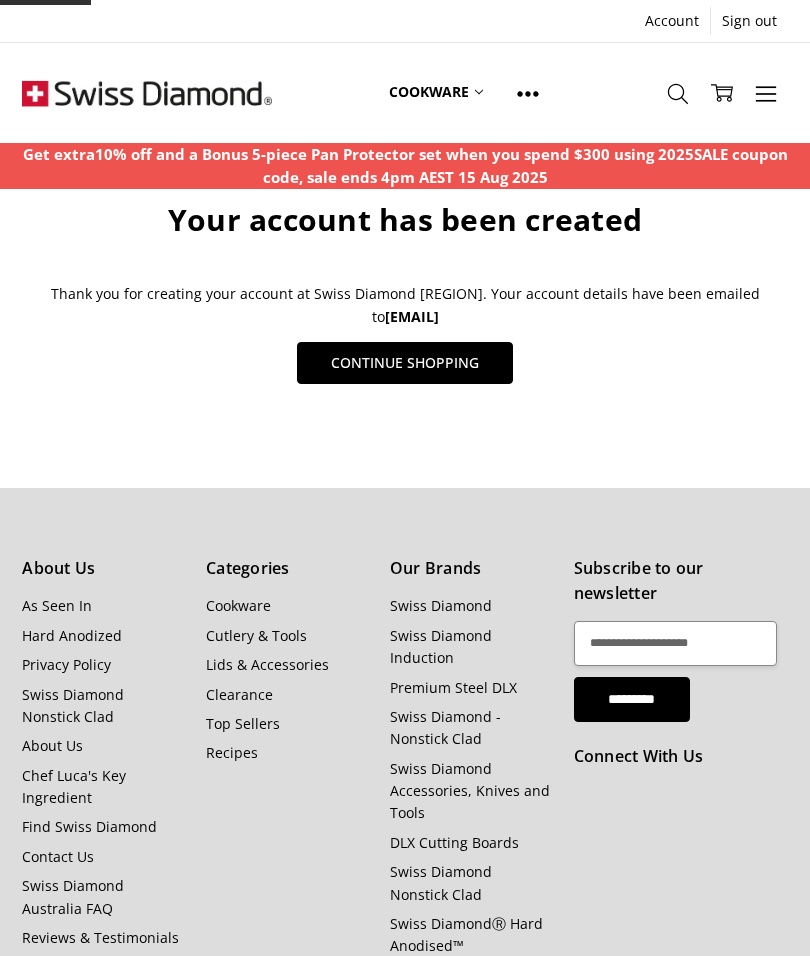 scroll, scrollTop: 0, scrollLeft: 0, axis: both 